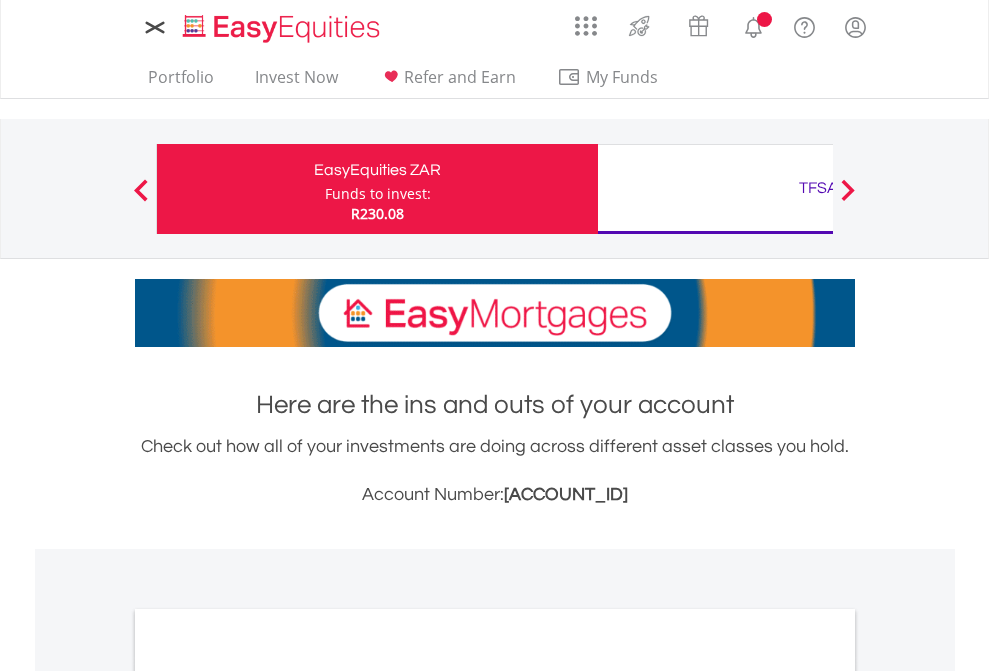scroll, scrollTop: 0, scrollLeft: 0, axis: both 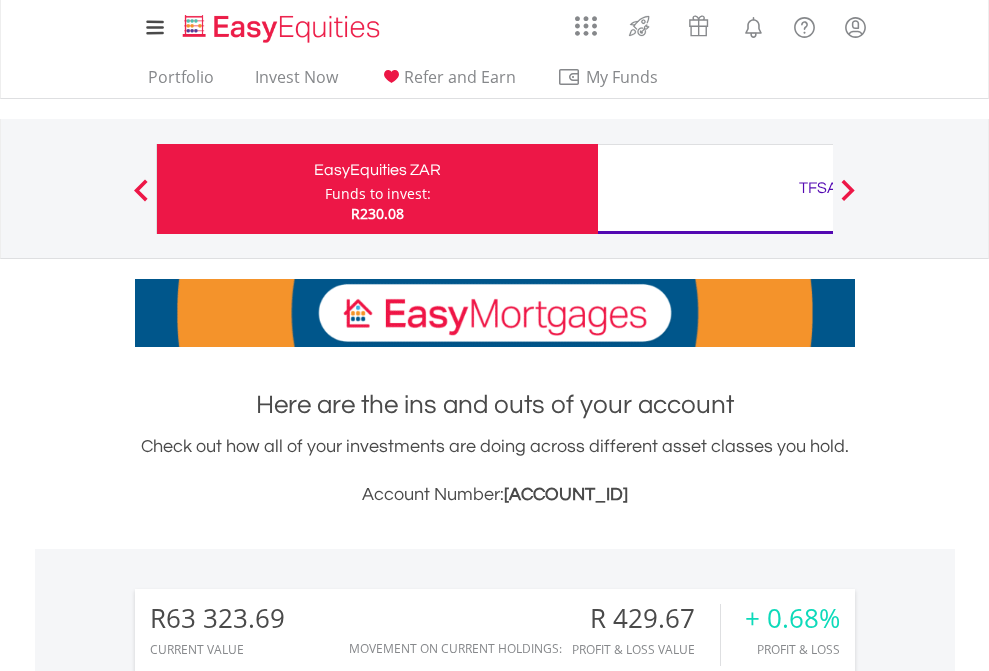 click on "Funds to invest:" at bounding box center [378, 194] 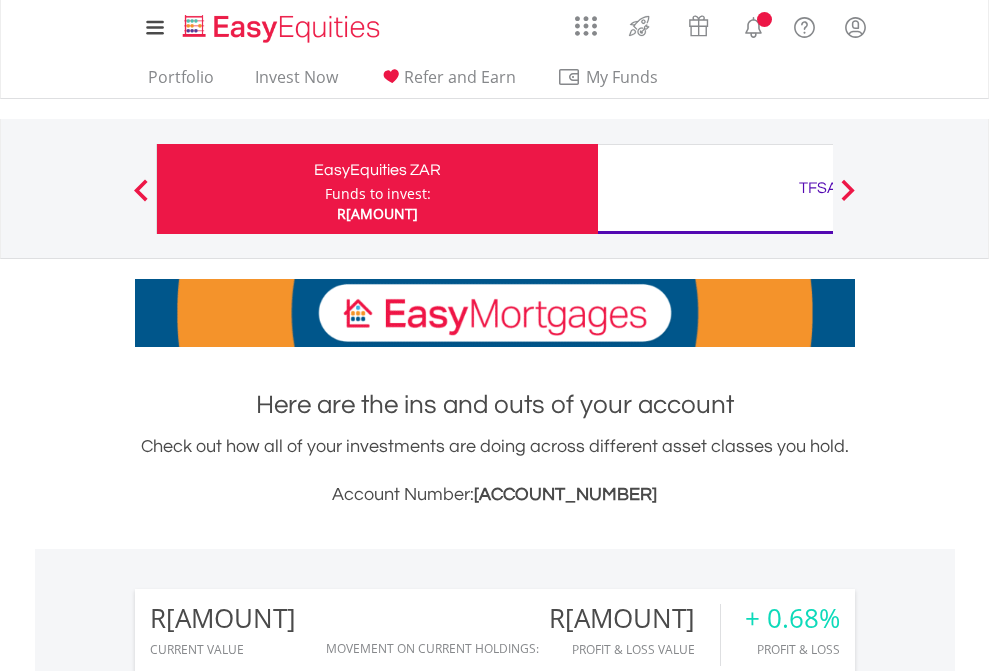 scroll, scrollTop: 0, scrollLeft: 0, axis: both 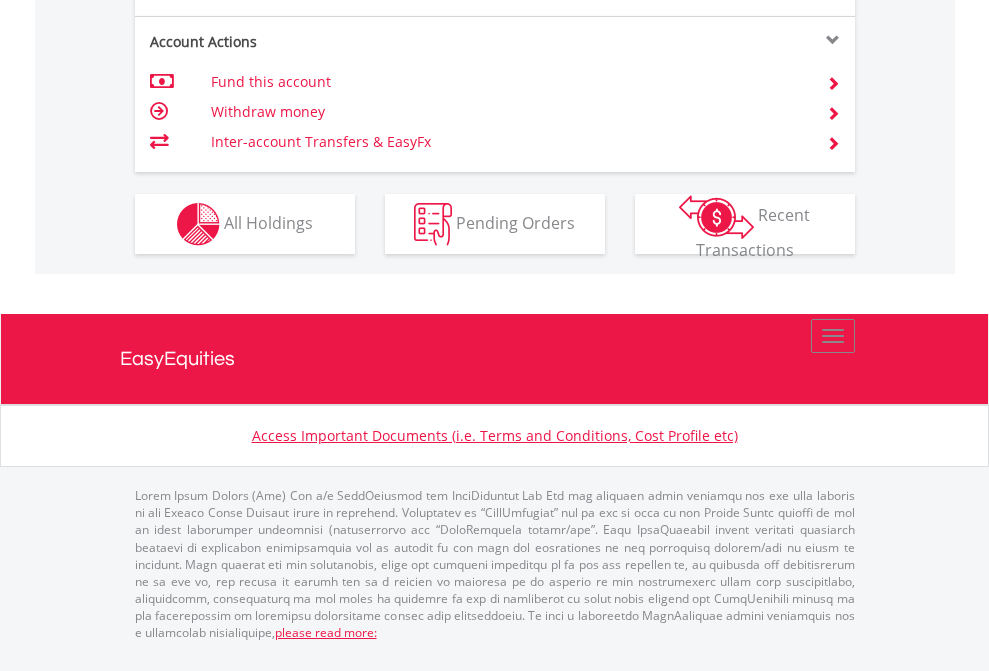 click on "Investment types" at bounding box center [706, -337] 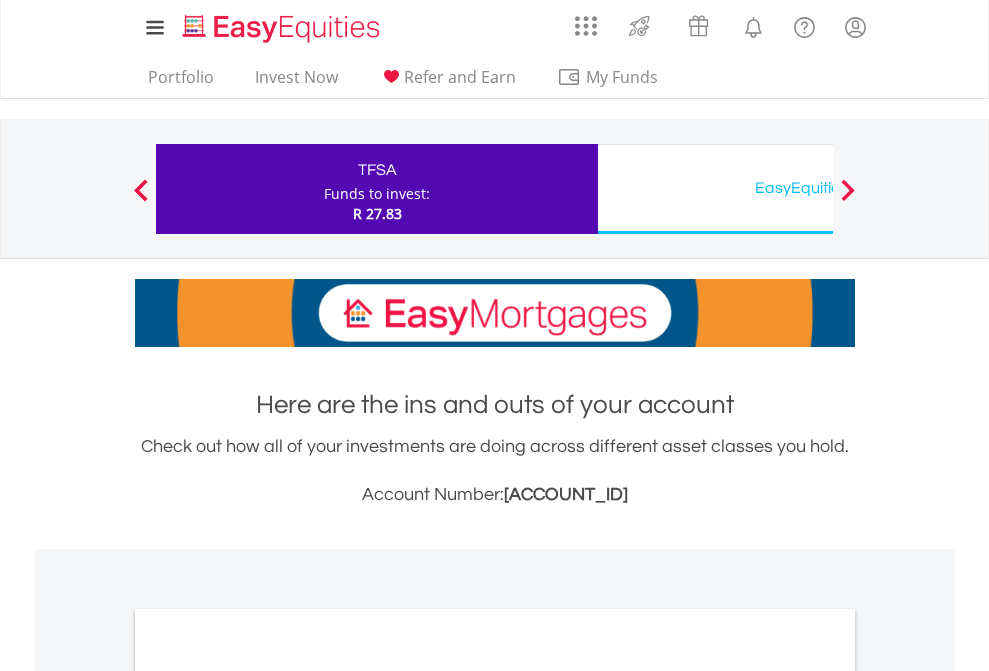 scroll, scrollTop: 0, scrollLeft: 0, axis: both 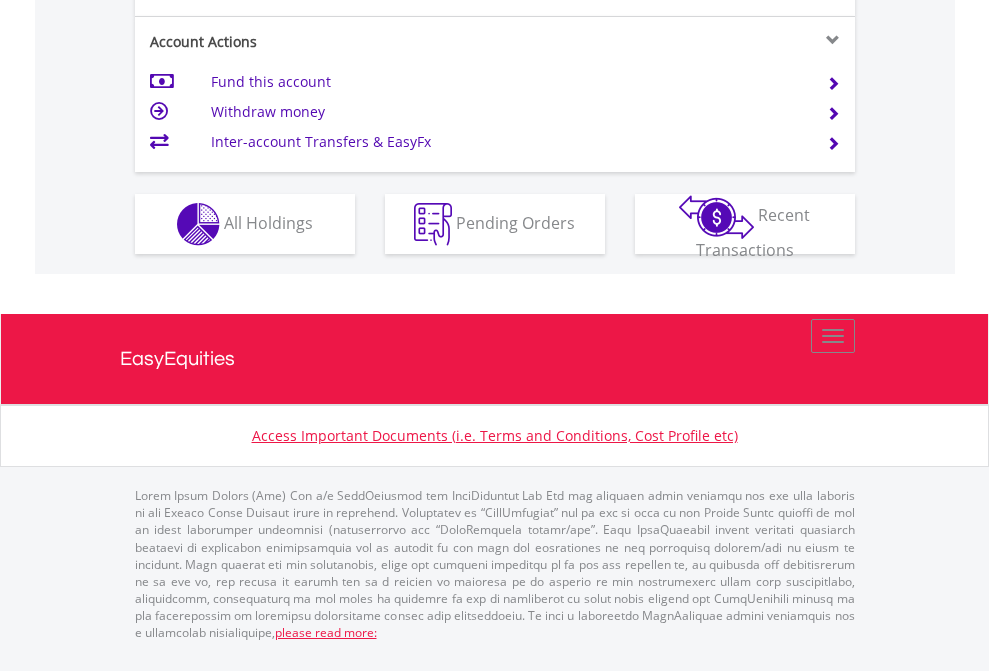 click on "Investment types" at bounding box center (706, -337) 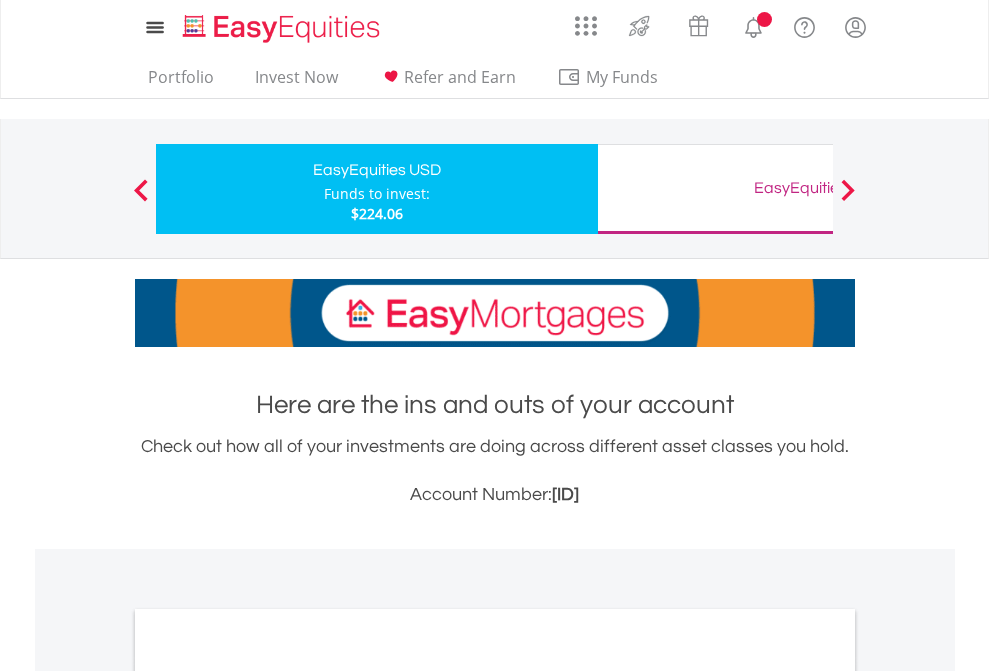 scroll, scrollTop: 0, scrollLeft: 0, axis: both 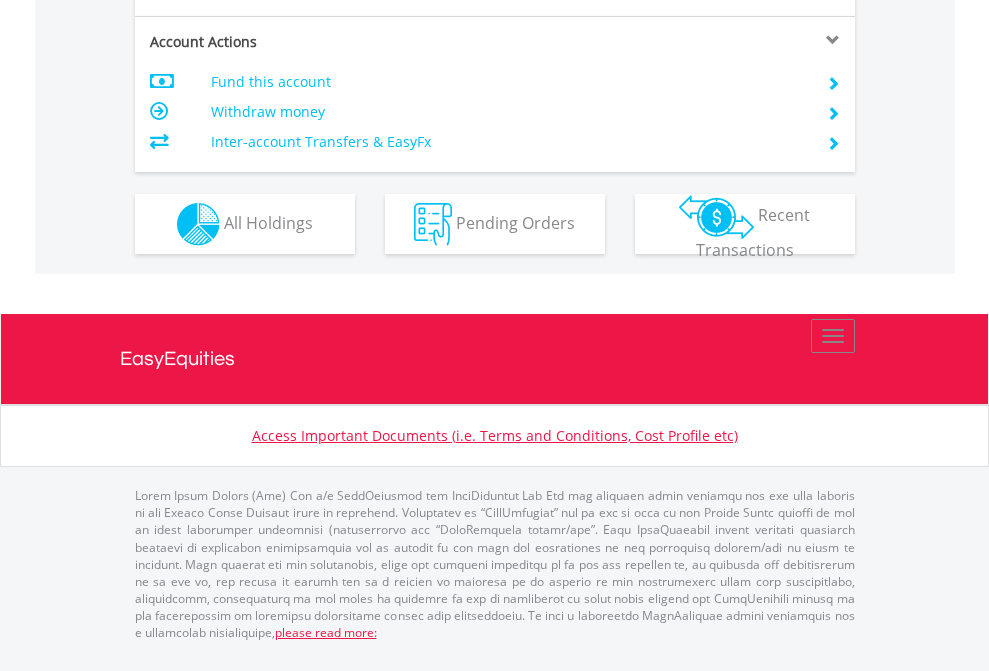 click on "Investment types" at bounding box center [706, -337] 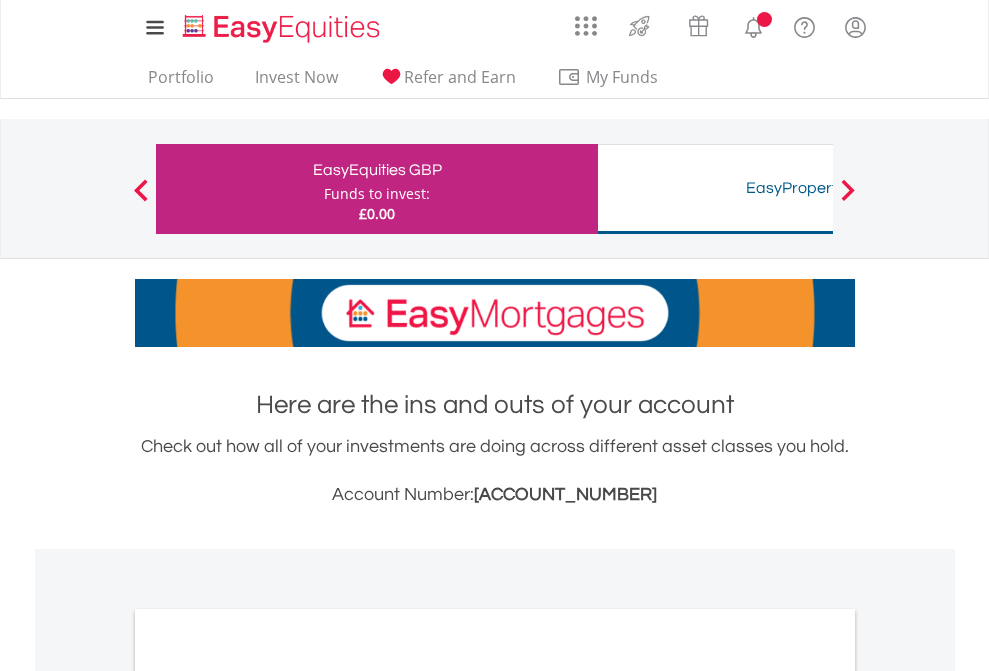 scroll, scrollTop: 0, scrollLeft: 0, axis: both 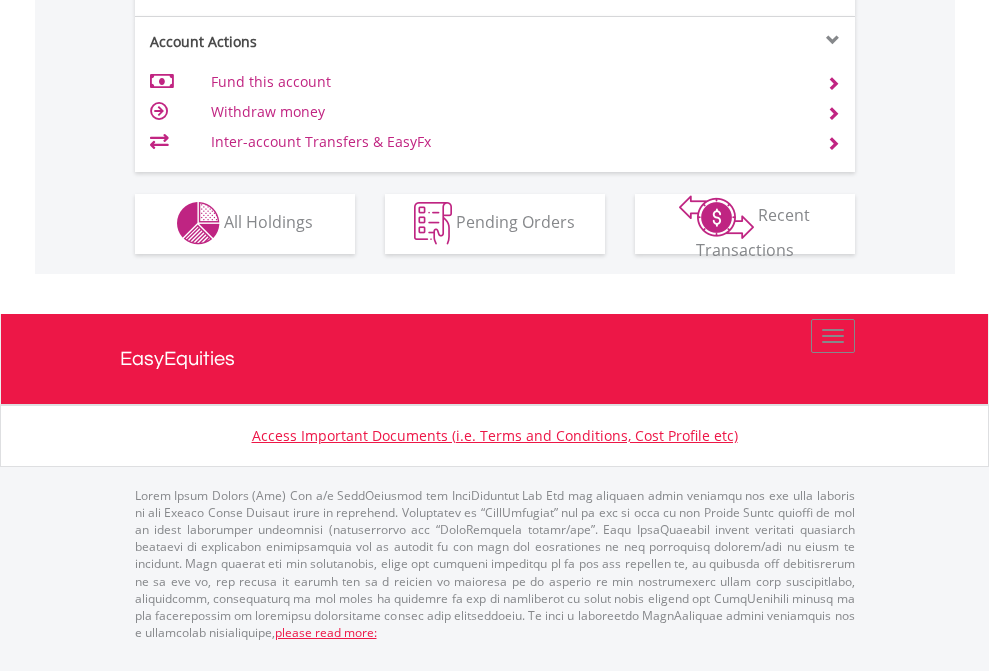 click on "Investment types" at bounding box center (706, -353) 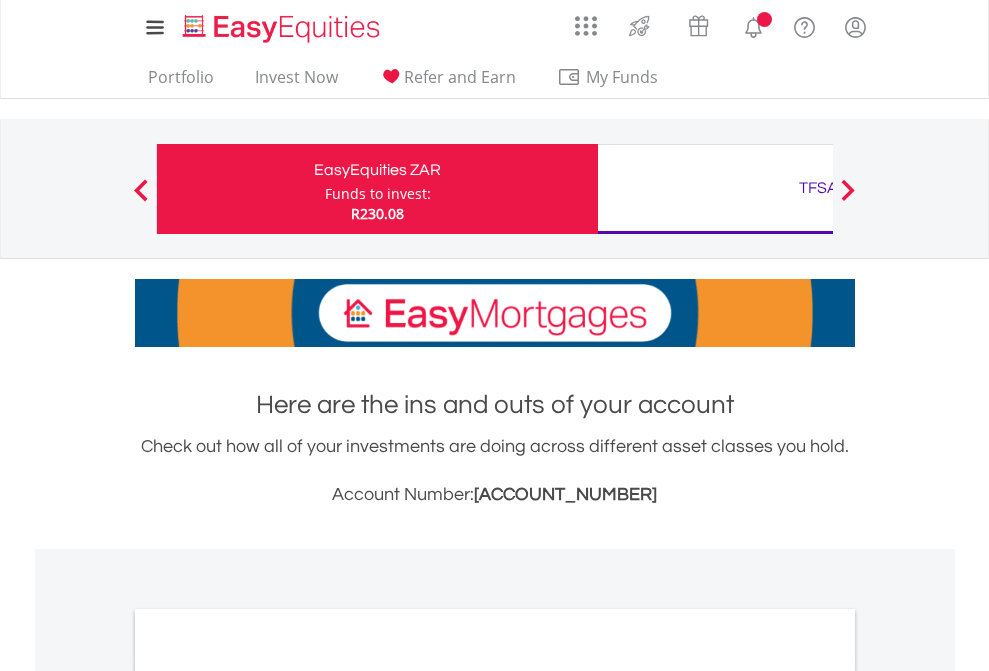 scroll, scrollTop: 0, scrollLeft: 0, axis: both 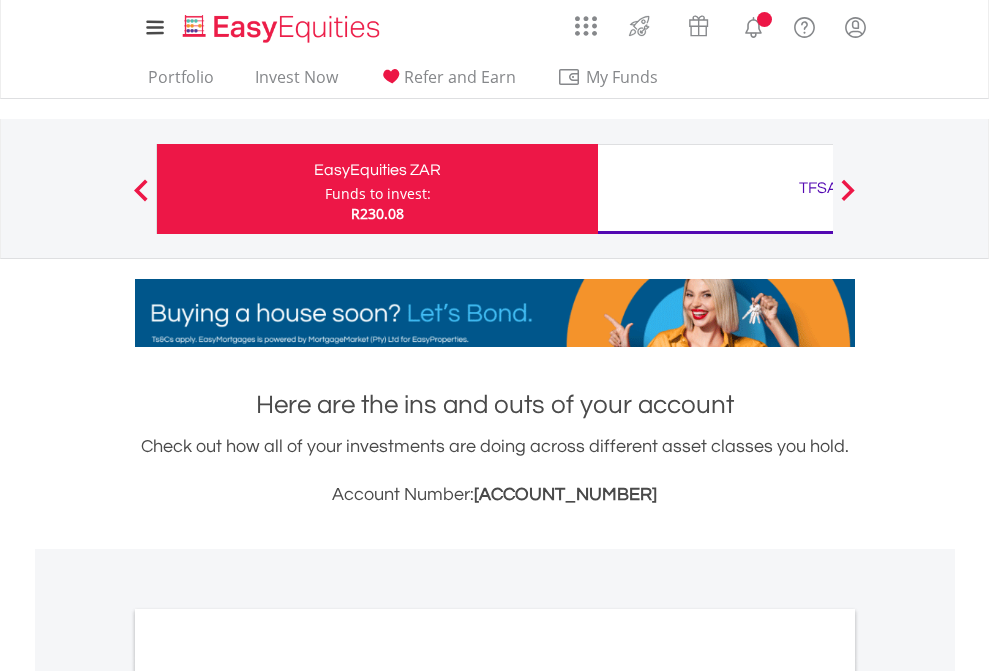 click on "All Holdings" at bounding box center [268, 1096] 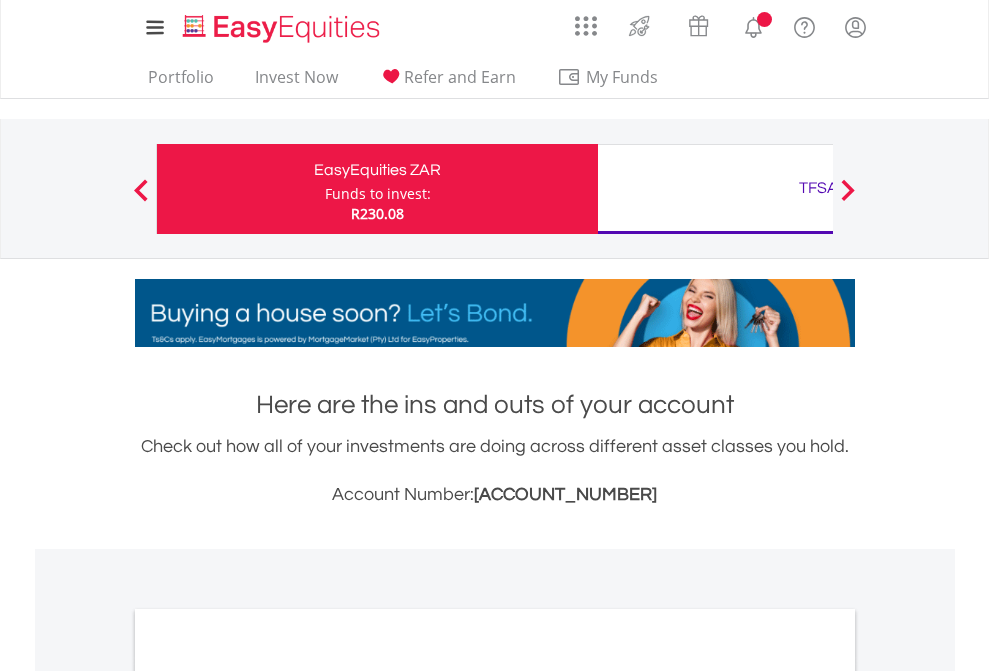 scroll, scrollTop: 1202, scrollLeft: 0, axis: vertical 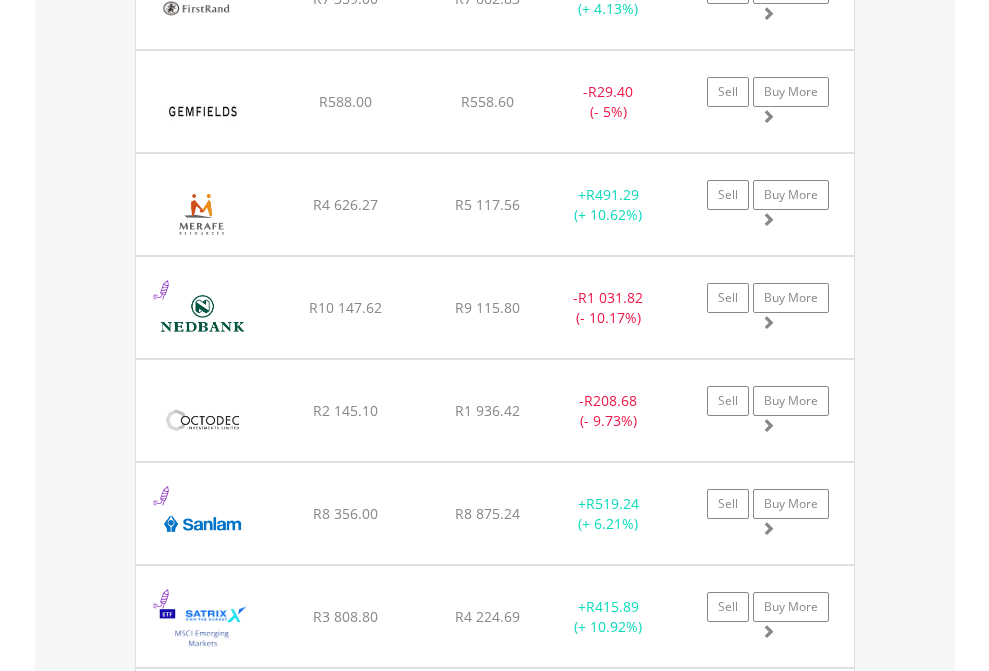 click on "TFSA" at bounding box center (818, -2156) 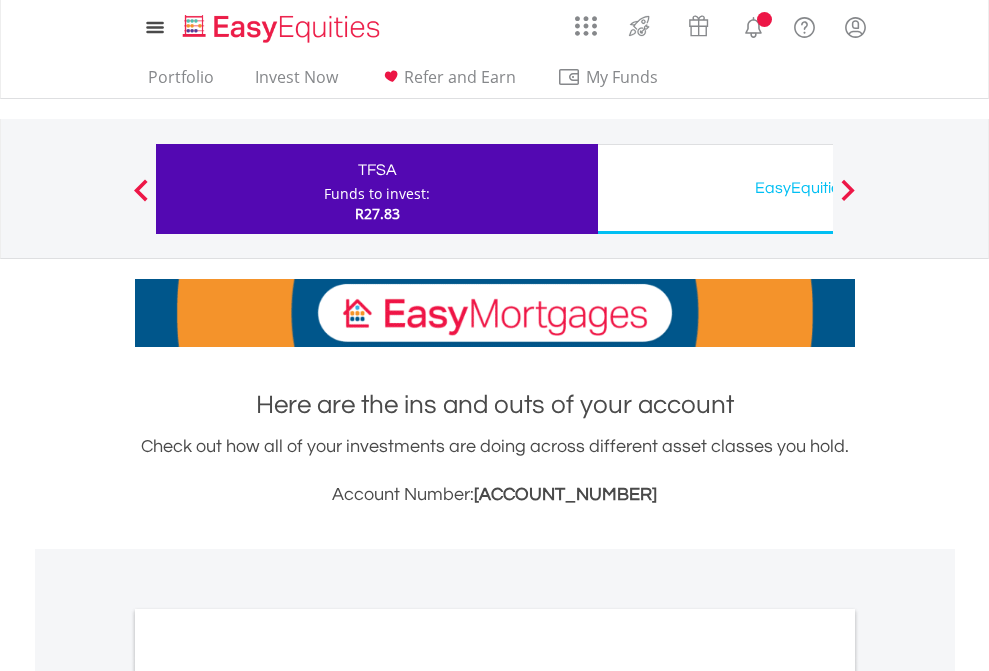 scroll, scrollTop: 0, scrollLeft: 0, axis: both 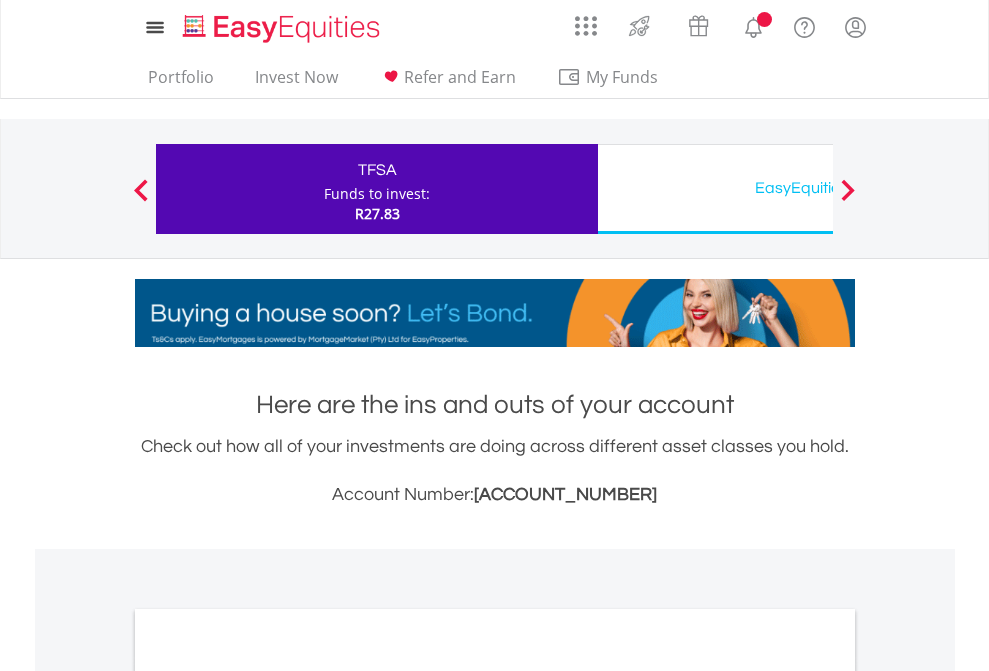 click on "All Holdings" at bounding box center (268, 1096) 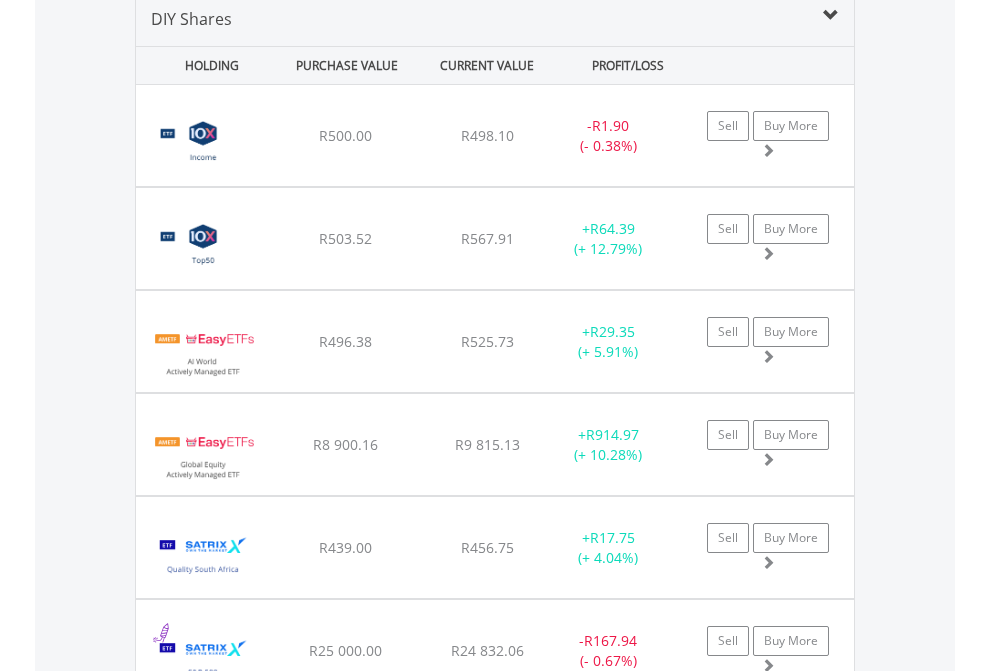 scroll, scrollTop: 1933, scrollLeft: 0, axis: vertical 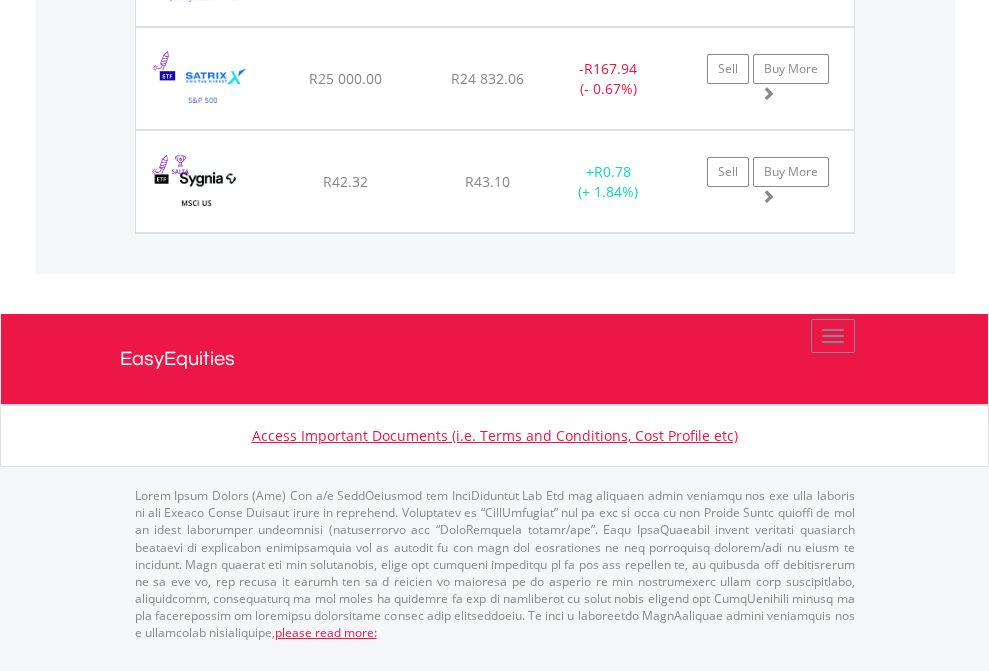 click on "EasyEquities USD" at bounding box center (818, -1586) 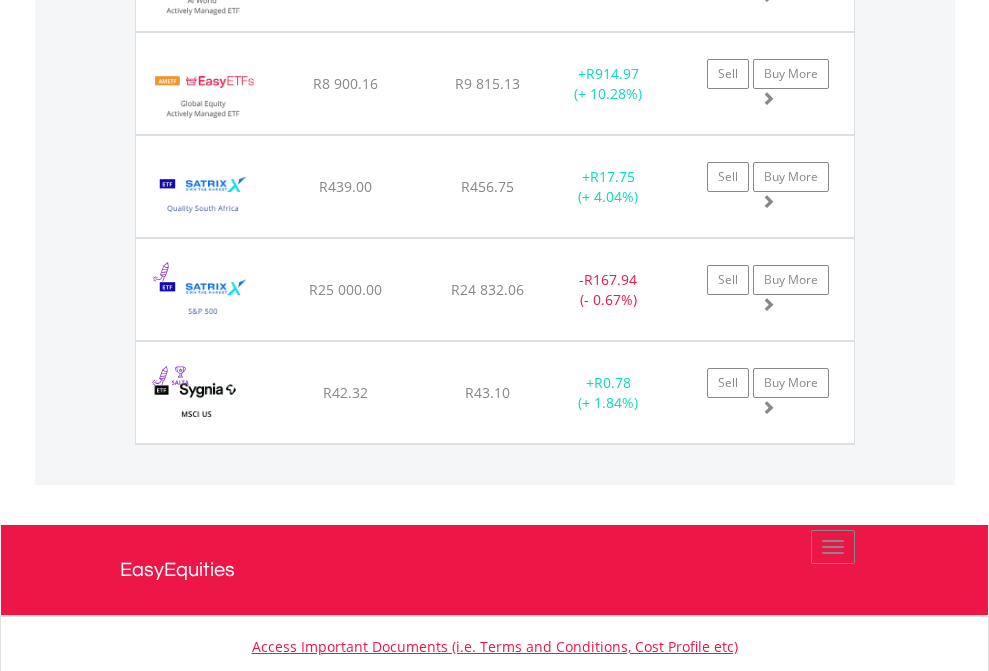 scroll, scrollTop: 144, scrollLeft: 0, axis: vertical 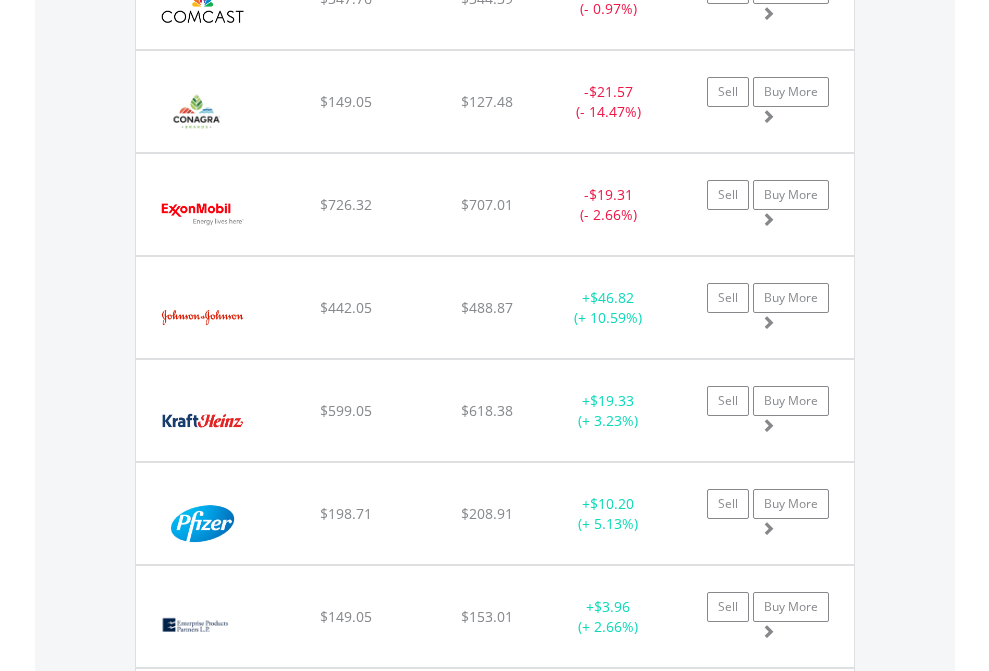 click on "EasyEquities GBP" at bounding box center [818, -2076] 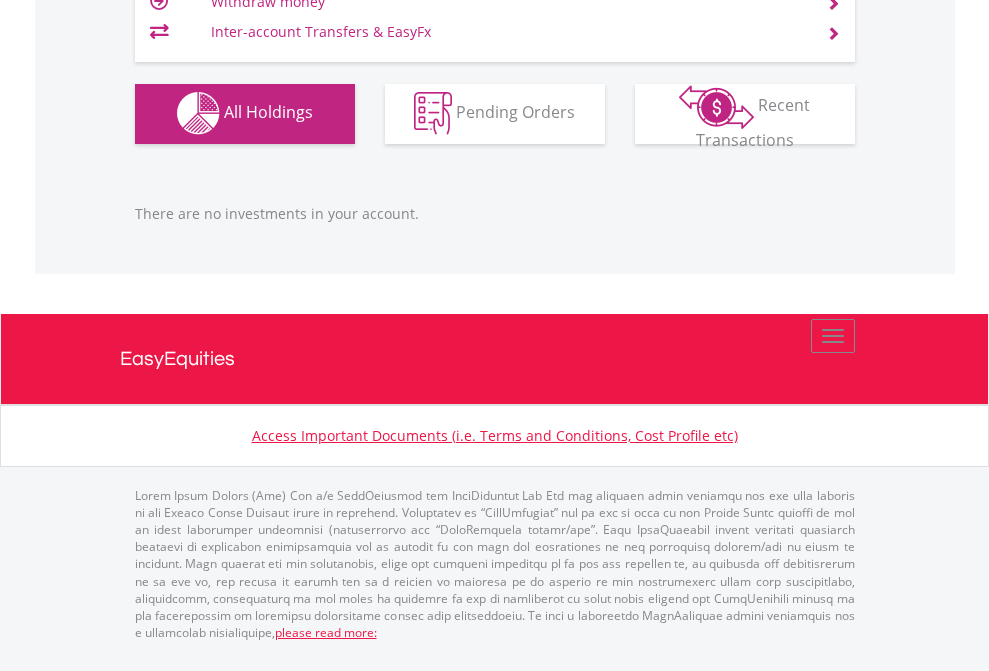 scroll, scrollTop: 1980, scrollLeft: 0, axis: vertical 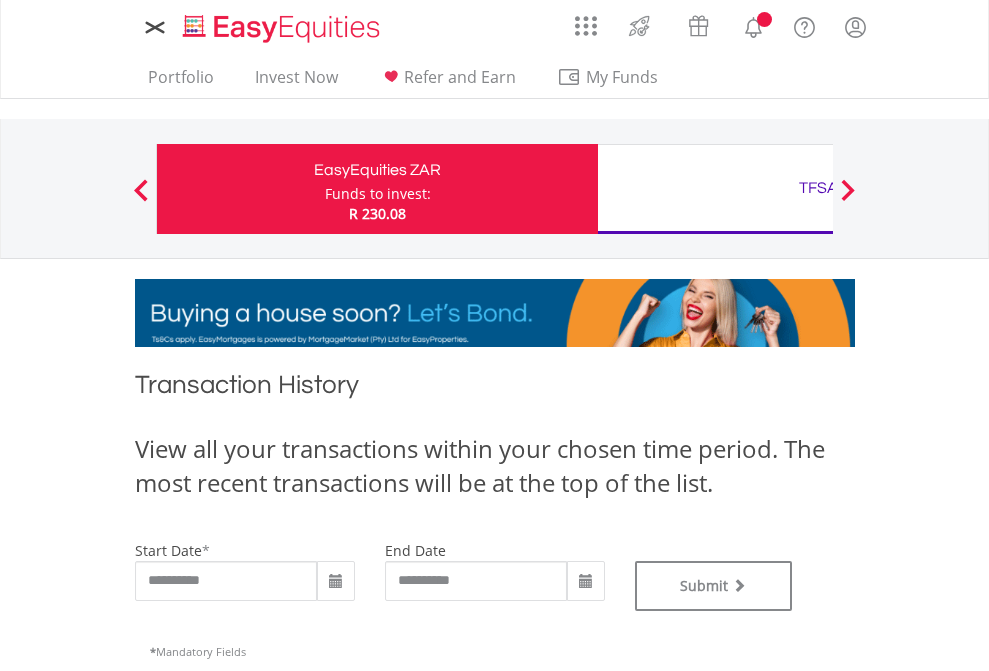 type on "**********" 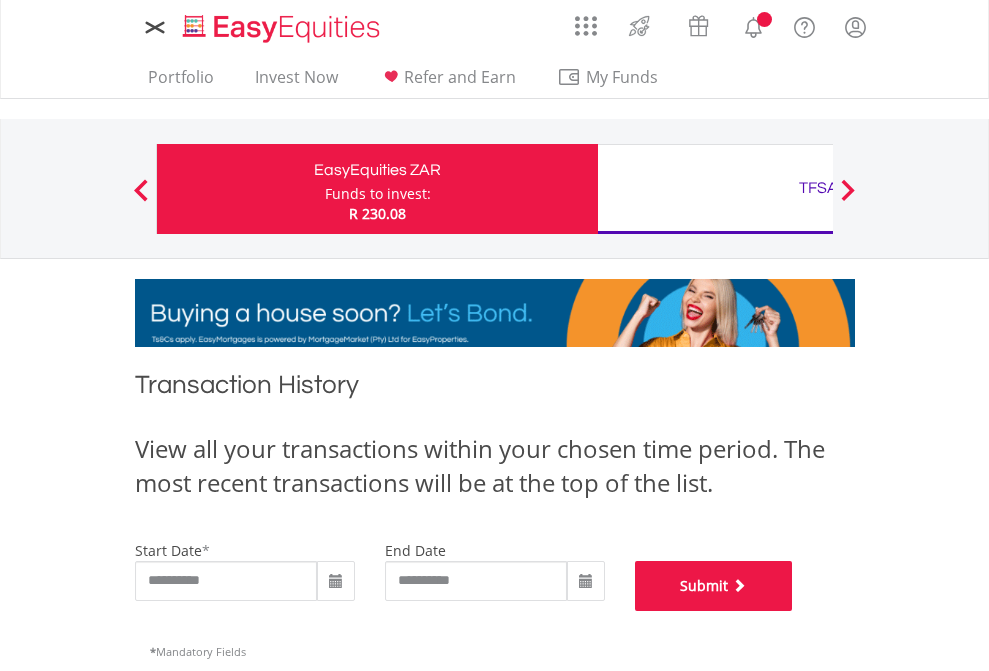 click on "Submit" at bounding box center [714, 586] 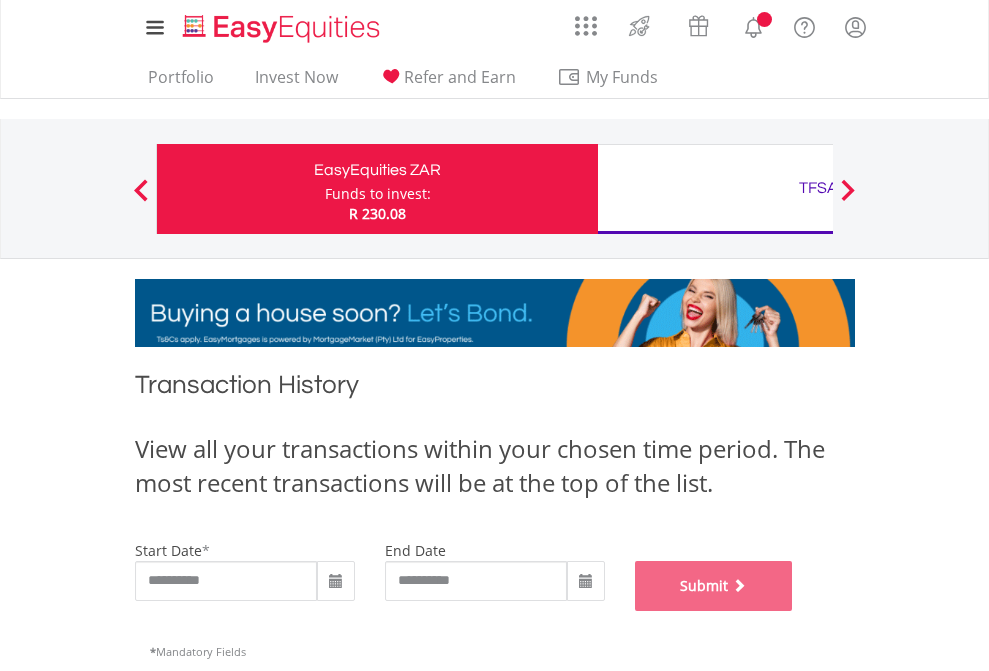 scroll, scrollTop: 811, scrollLeft: 0, axis: vertical 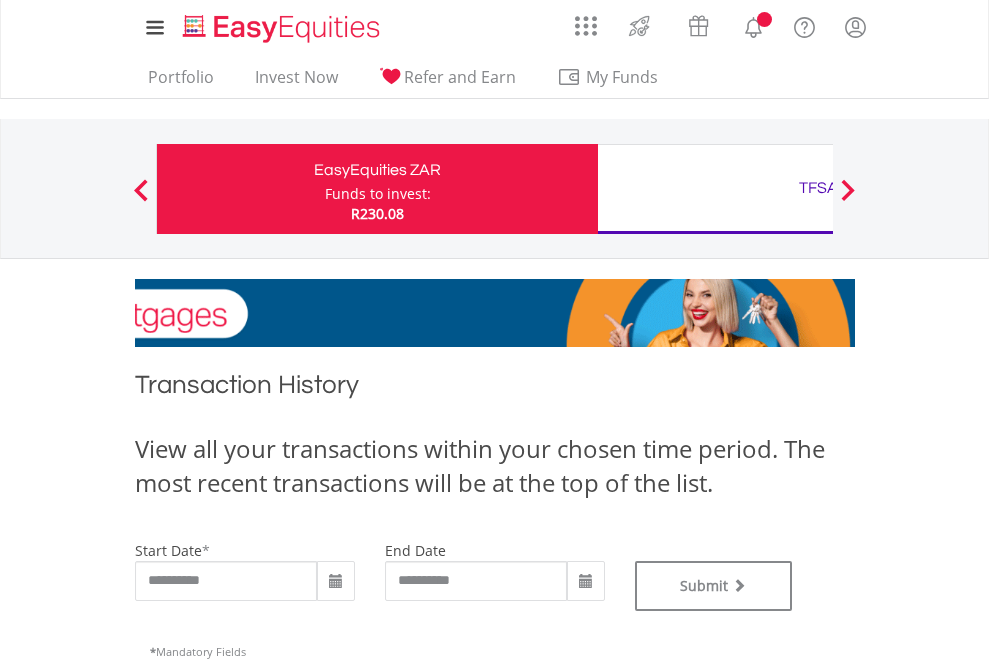 click on "TFSA" at bounding box center (818, 188) 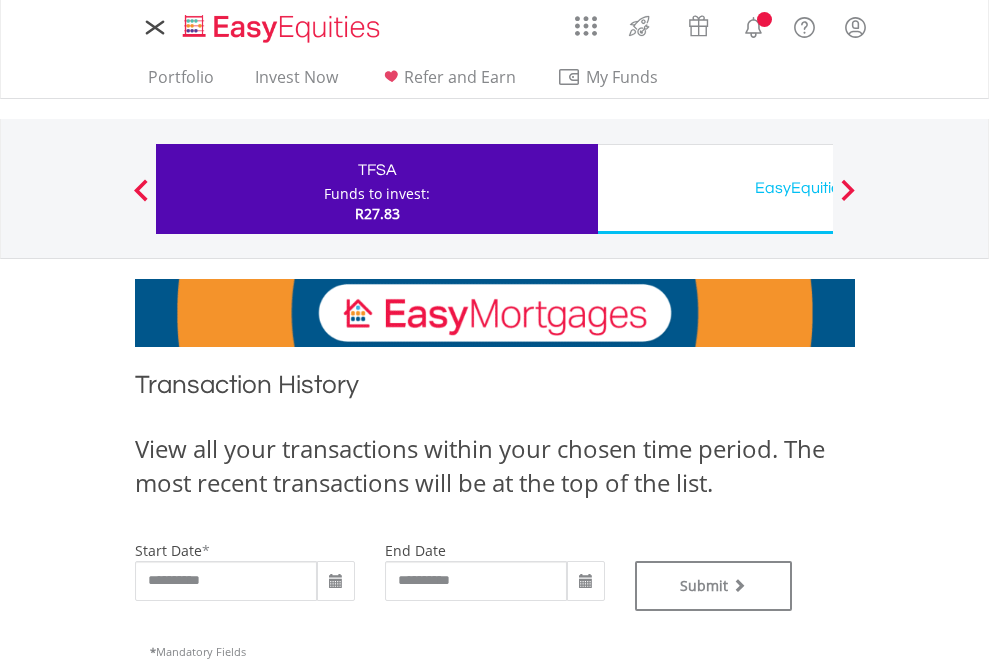 scroll, scrollTop: 0, scrollLeft: 0, axis: both 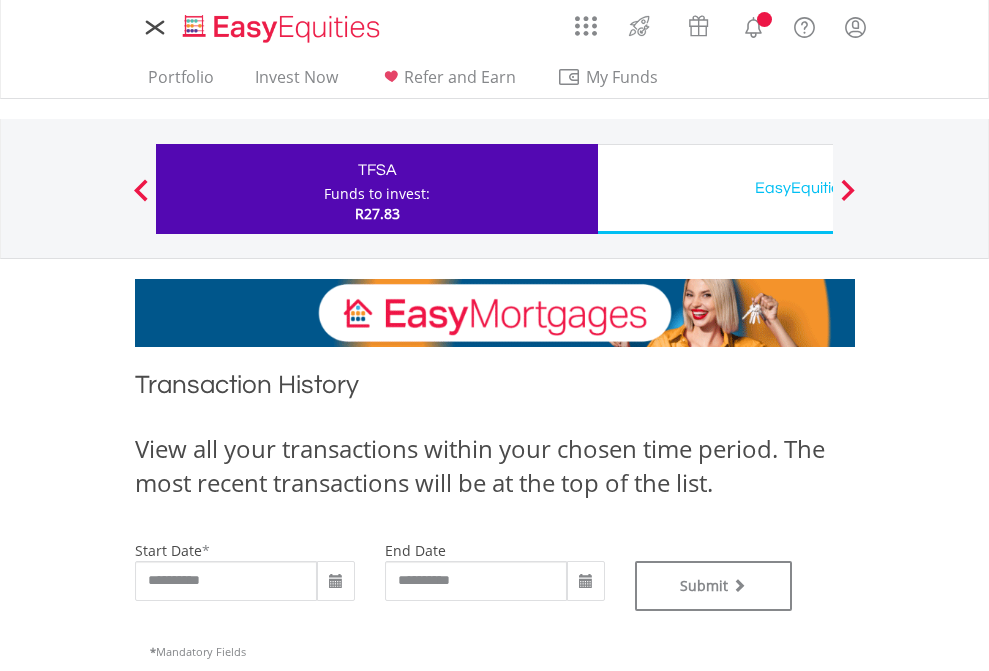 type on "**********" 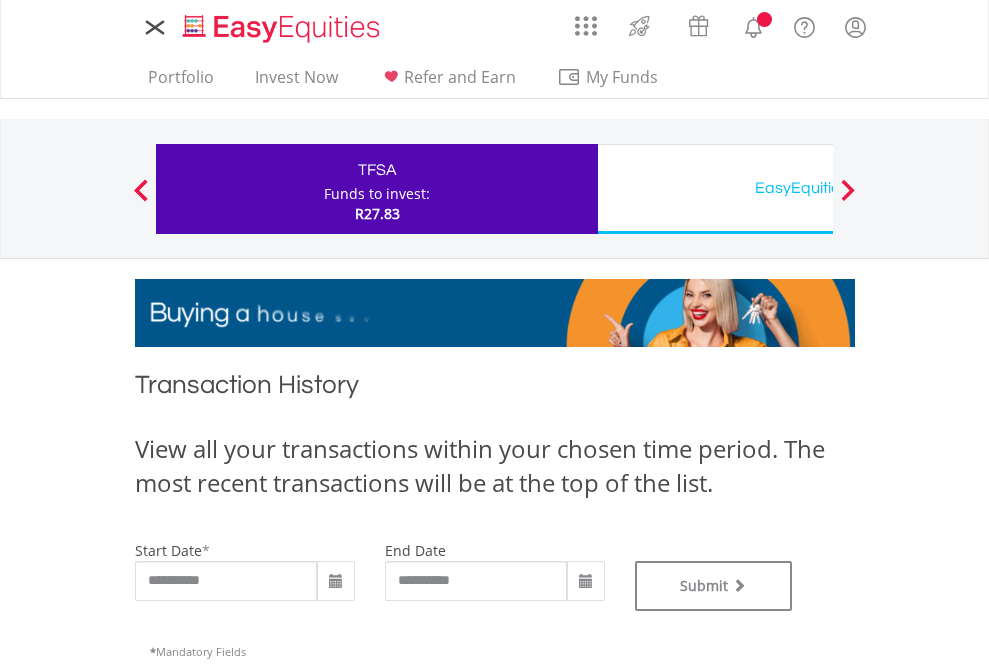 type on "**********" 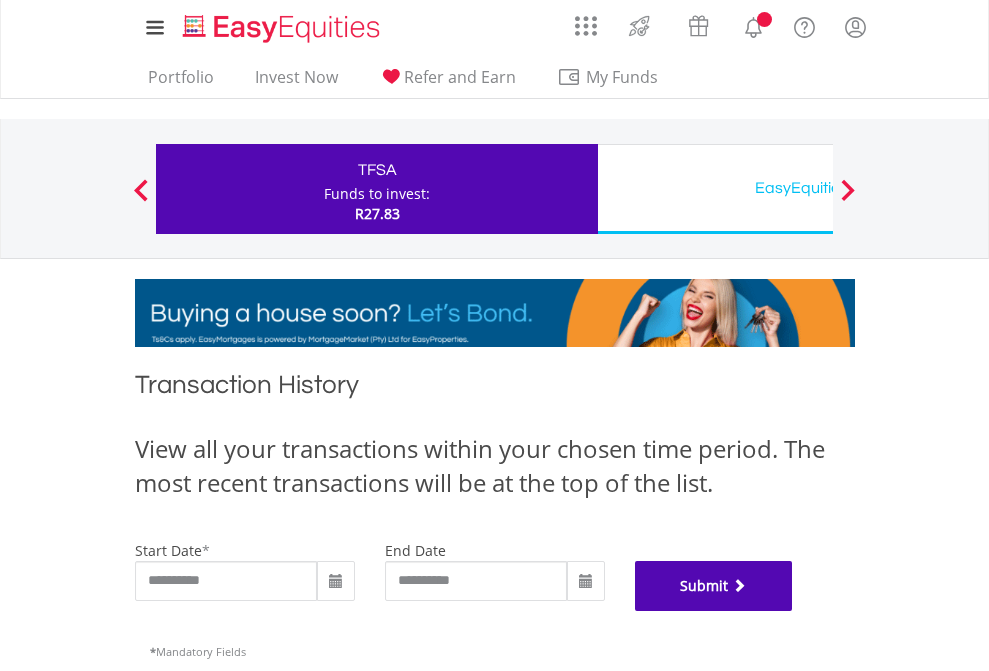 click on "Submit" at bounding box center [714, 586] 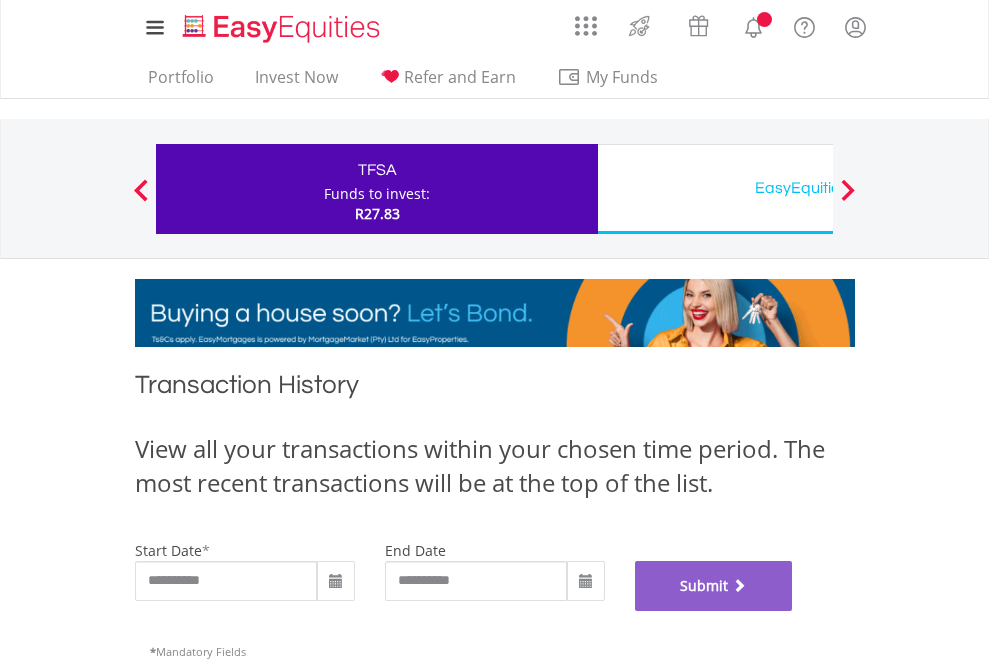 scroll, scrollTop: 811, scrollLeft: 0, axis: vertical 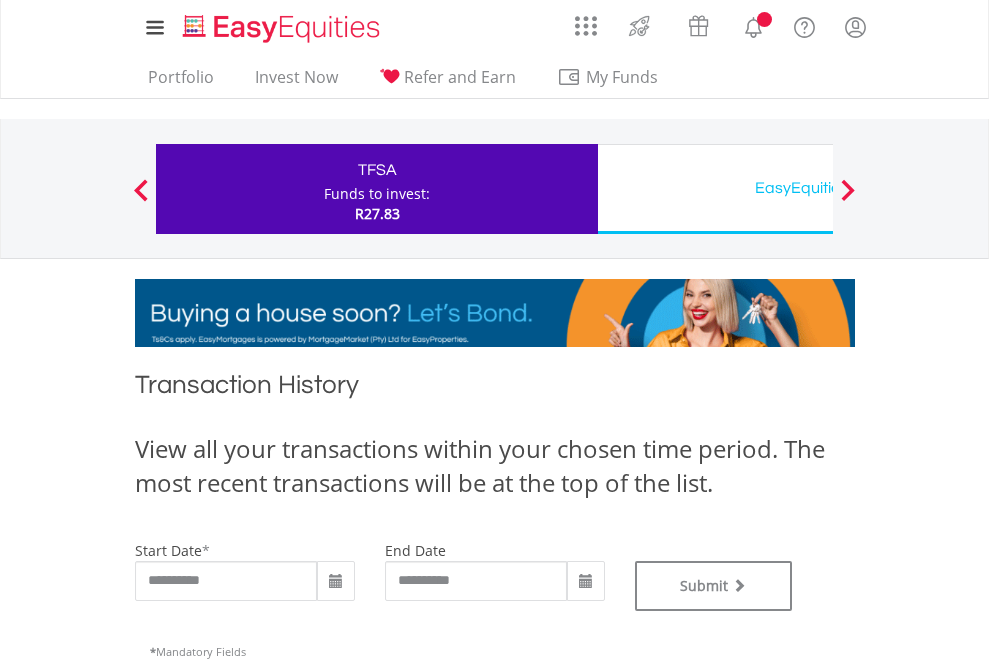 click on "EasyEquities USD" at bounding box center (818, 188) 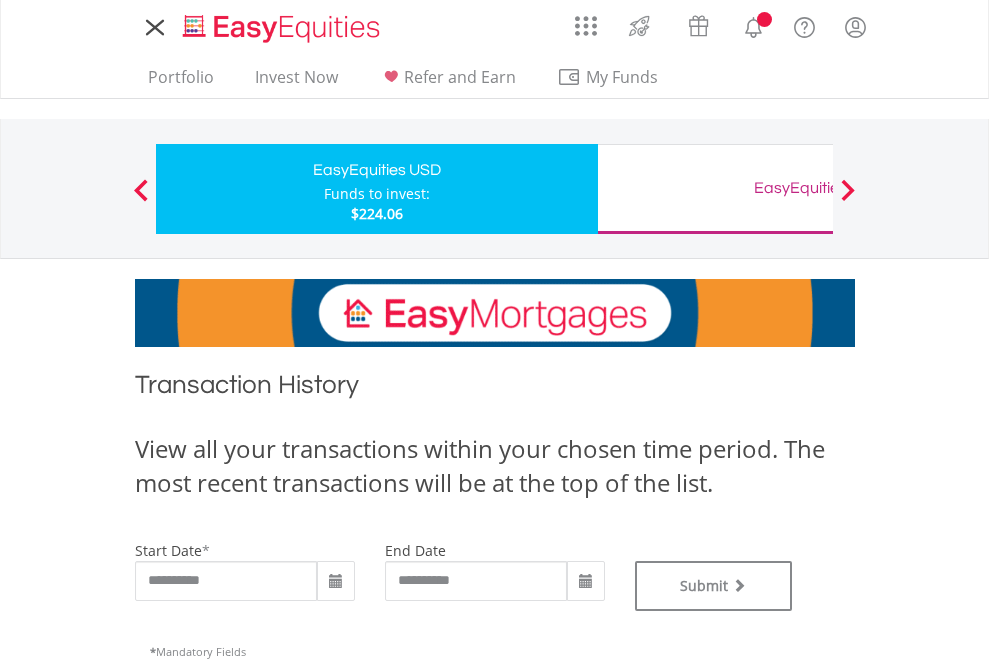scroll, scrollTop: 0, scrollLeft: 0, axis: both 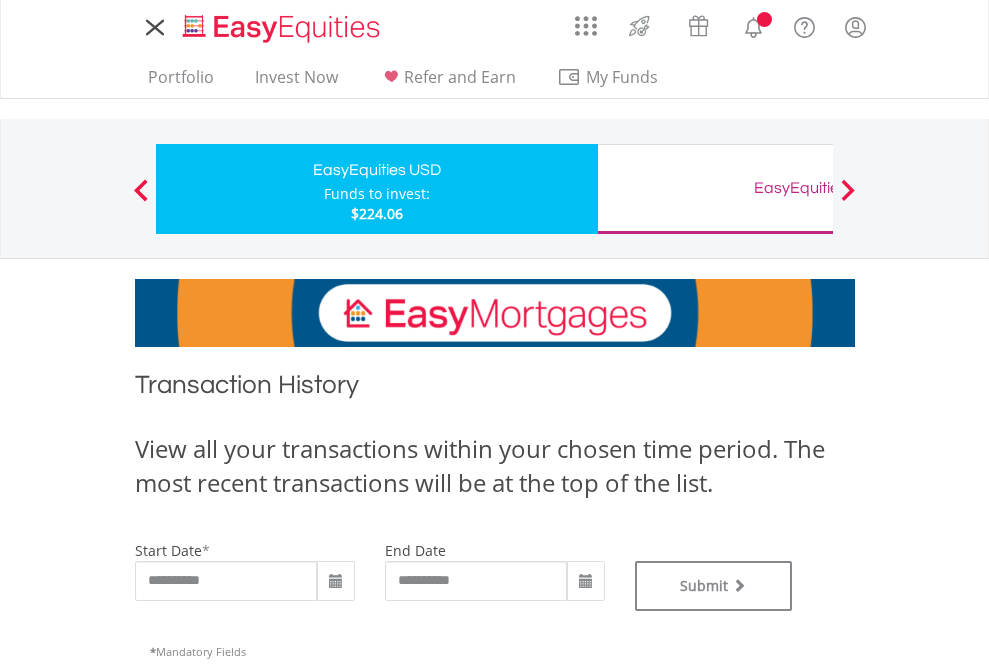 type on "**********" 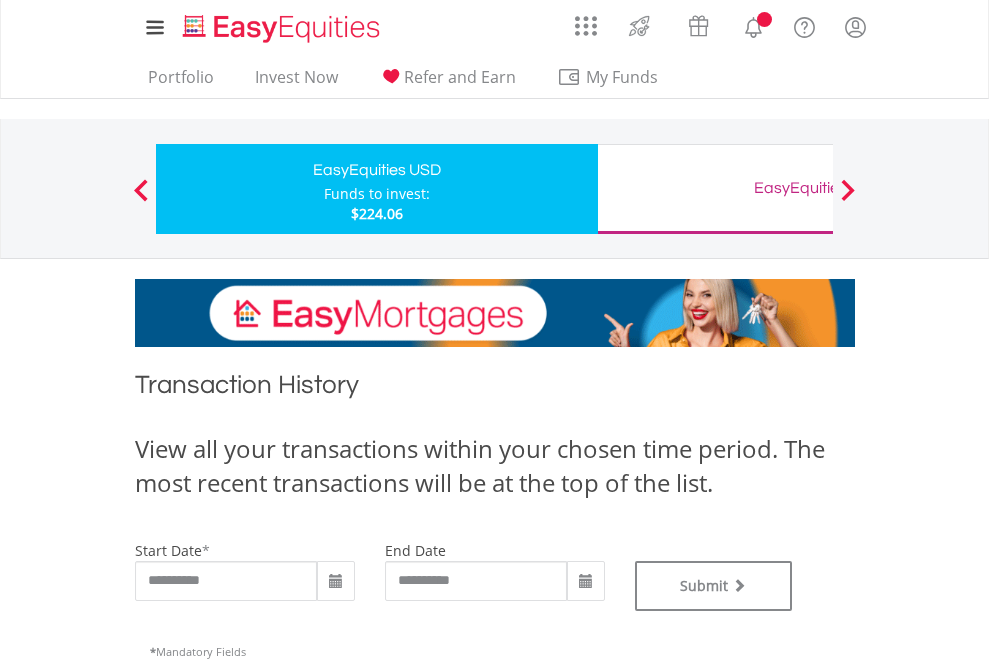 type on "**********" 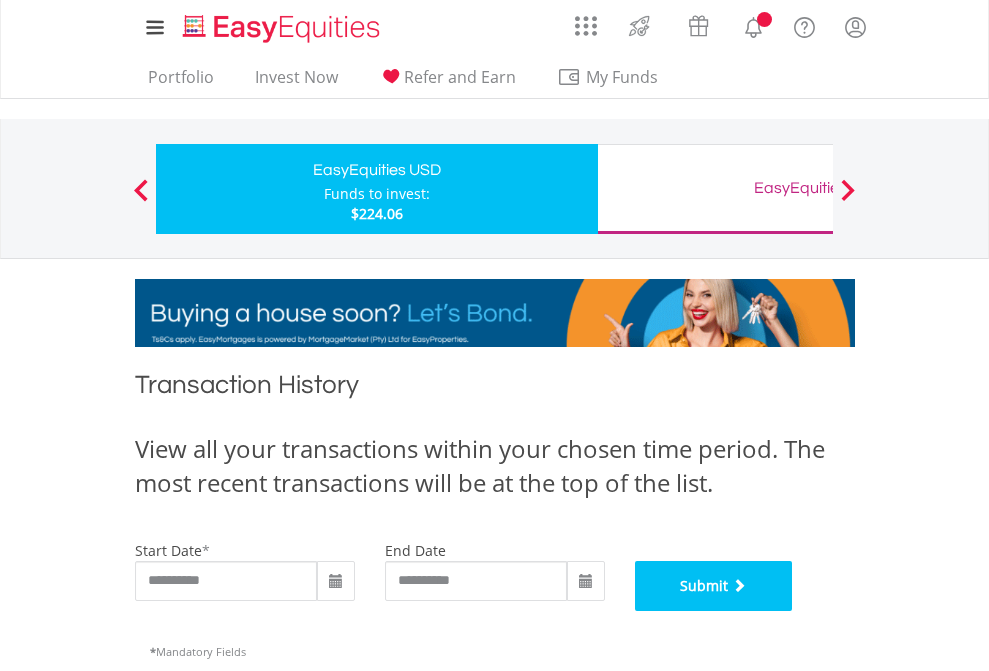 click on "Submit" at bounding box center (714, 586) 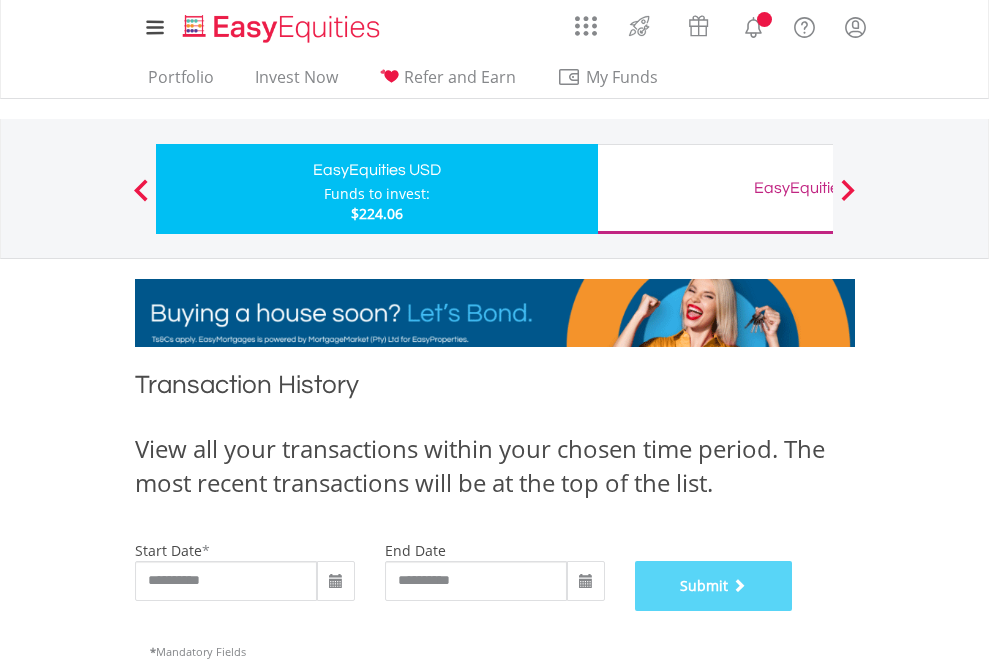 scroll, scrollTop: 811, scrollLeft: 0, axis: vertical 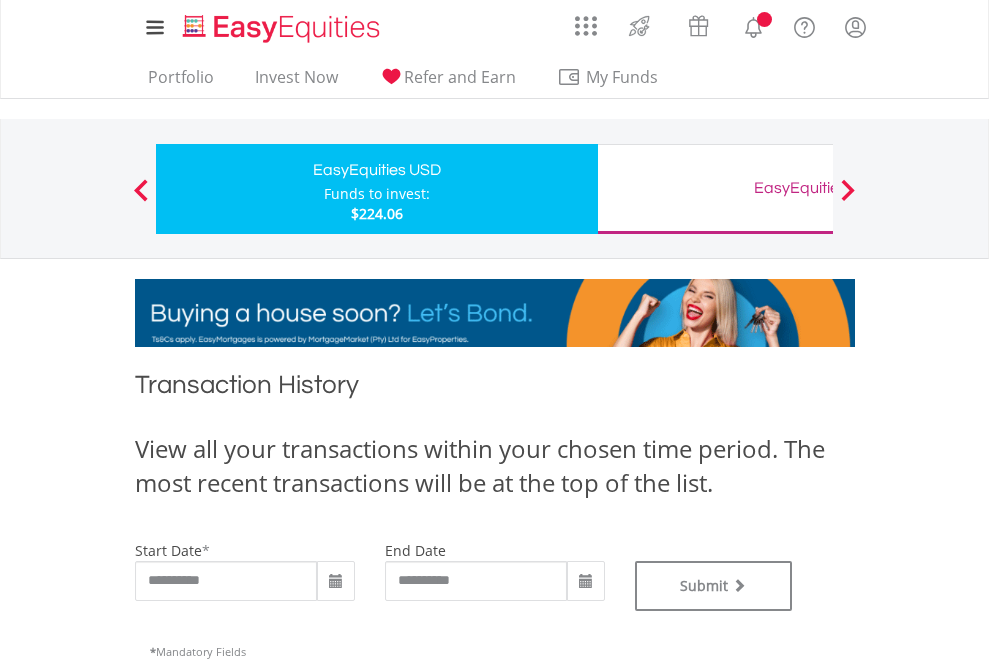 click on "EasyEquities GBP" at bounding box center (818, 188) 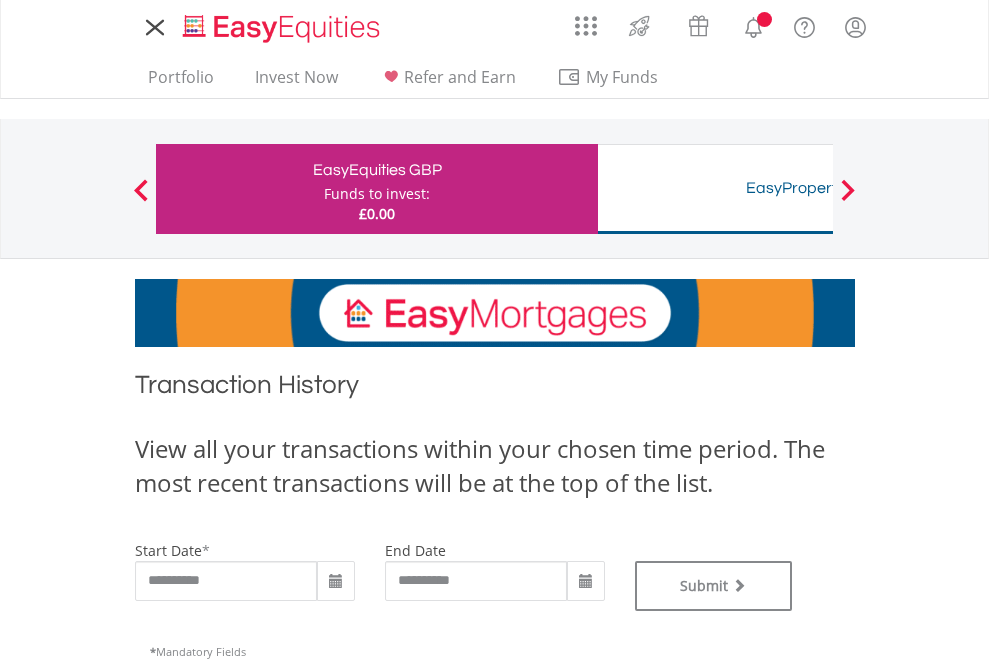 type on "**********" 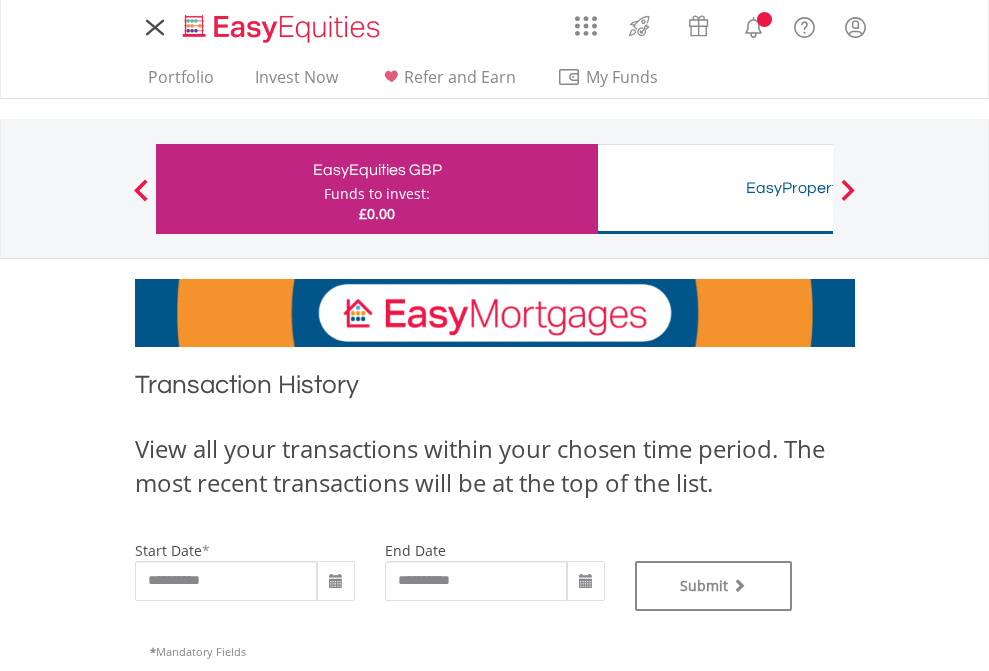 scroll, scrollTop: 0, scrollLeft: 0, axis: both 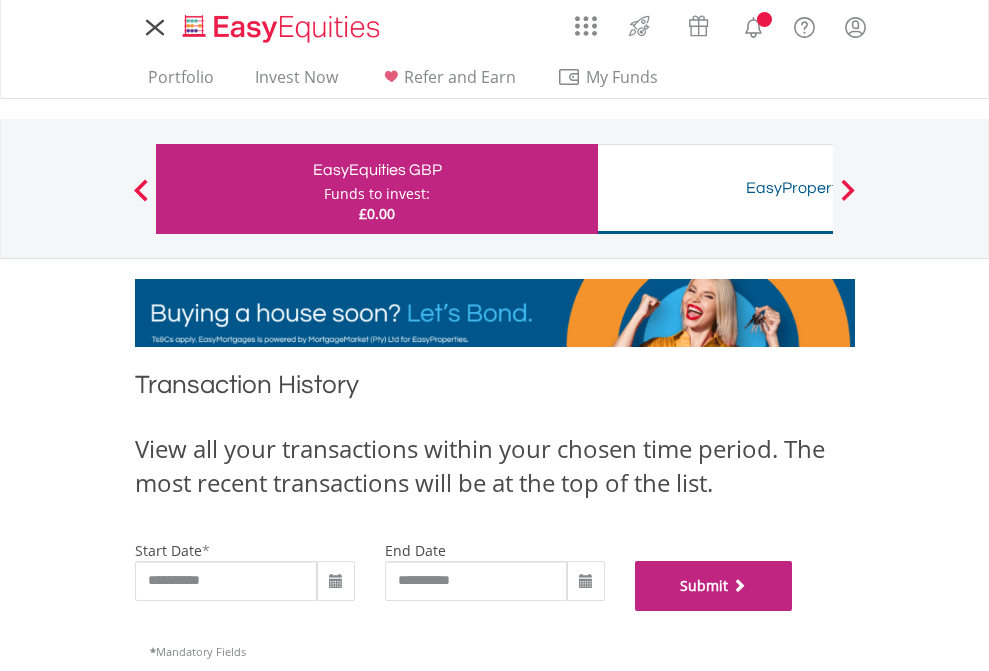 click on "Submit" at bounding box center [714, 586] 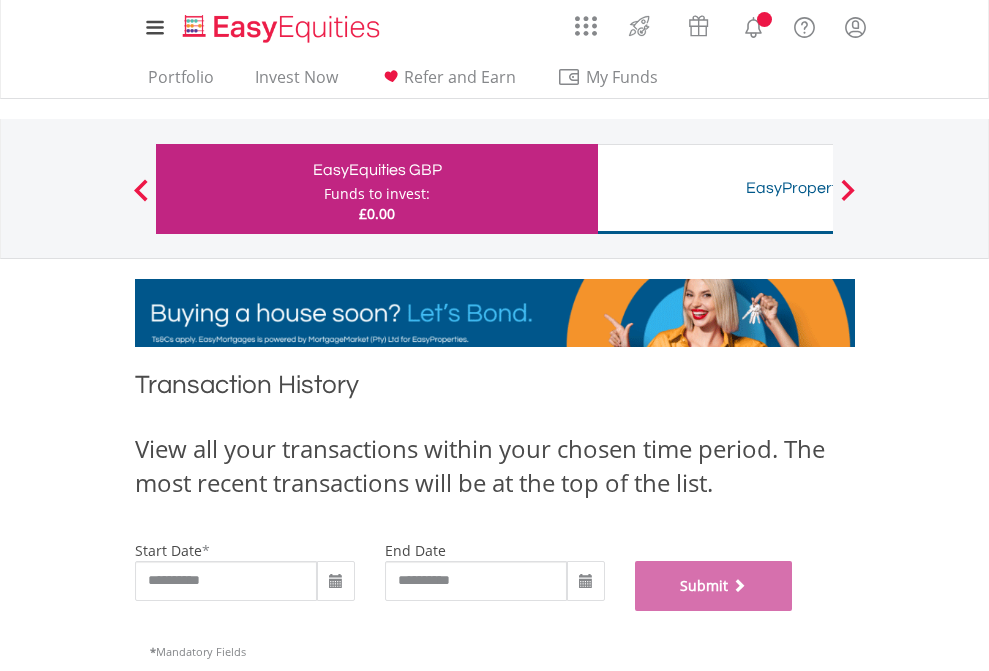 scroll, scrollTop: 811, scrollLeft: 0, axis: vertical 